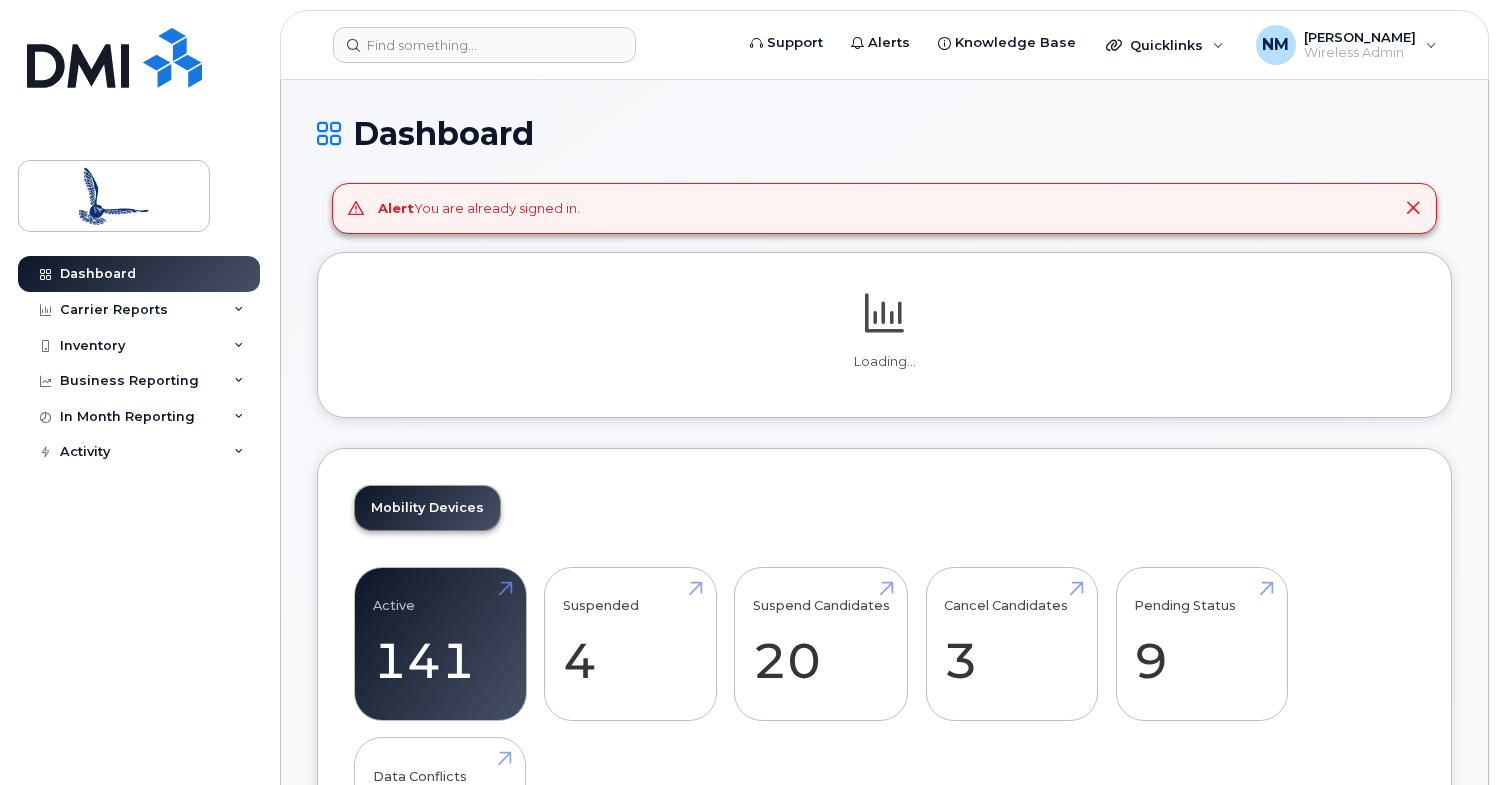 scroll, scrollTop: 0, scrollLeft: 0, axis: both 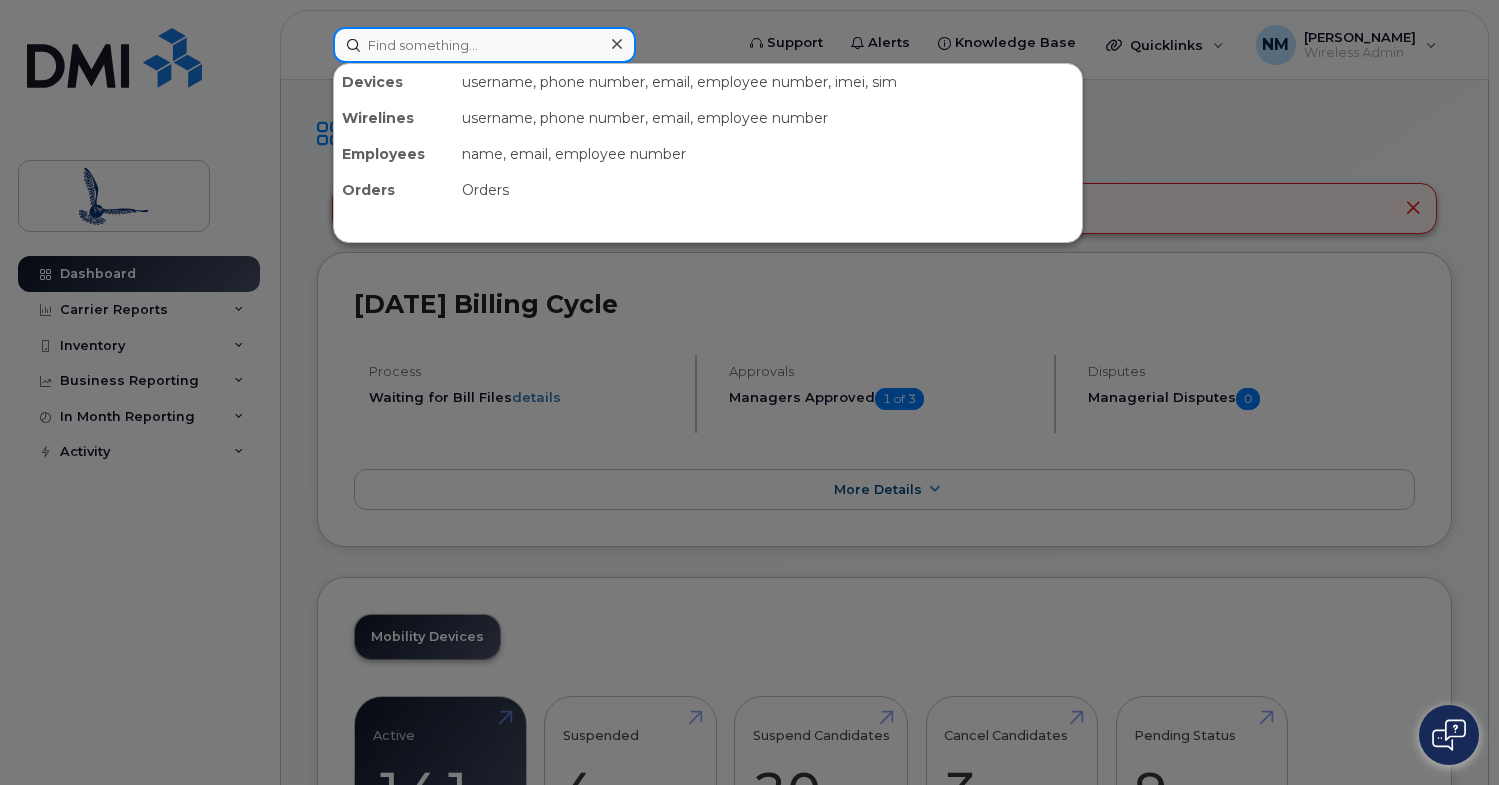click 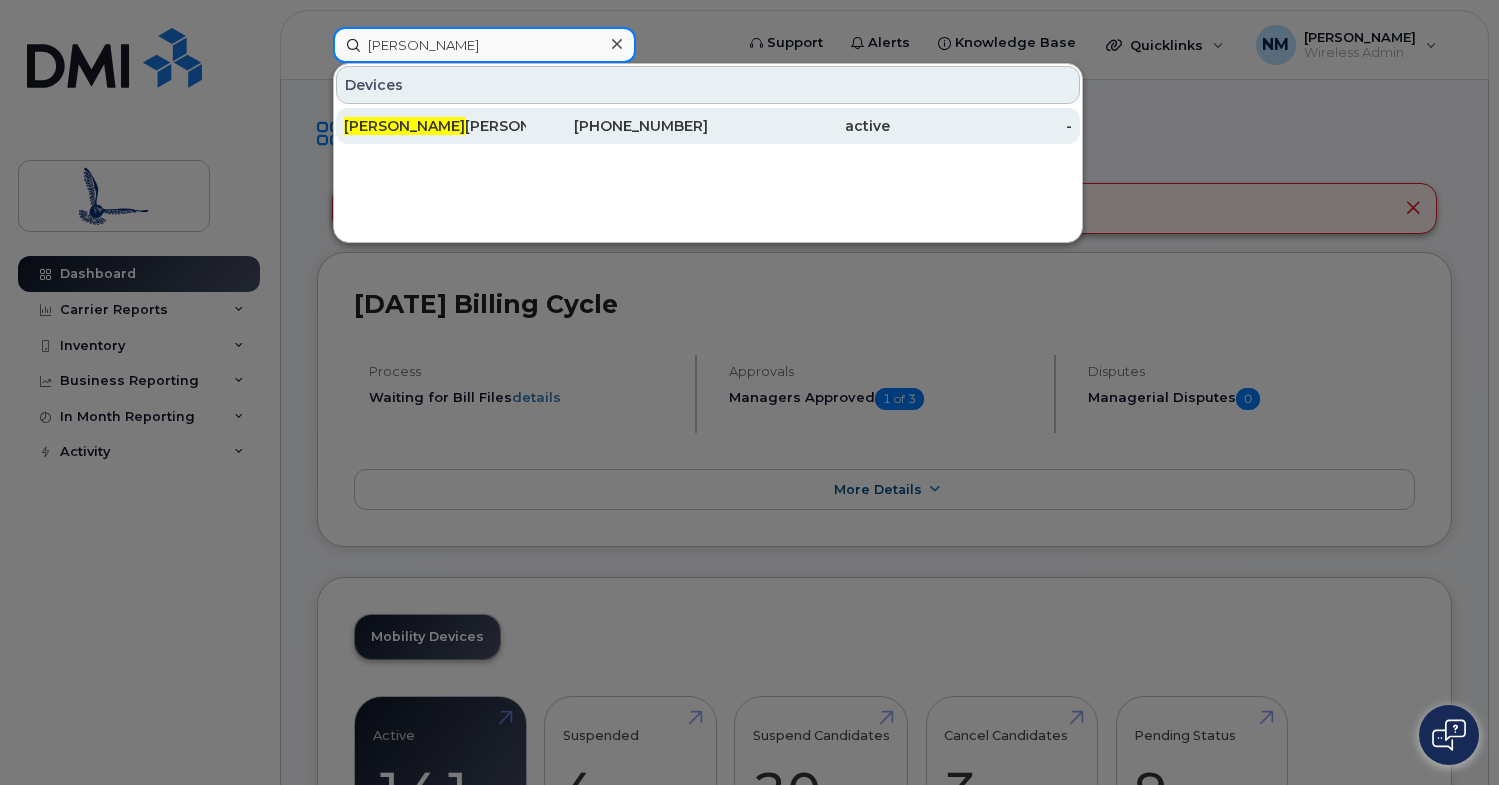 type on "phillip" 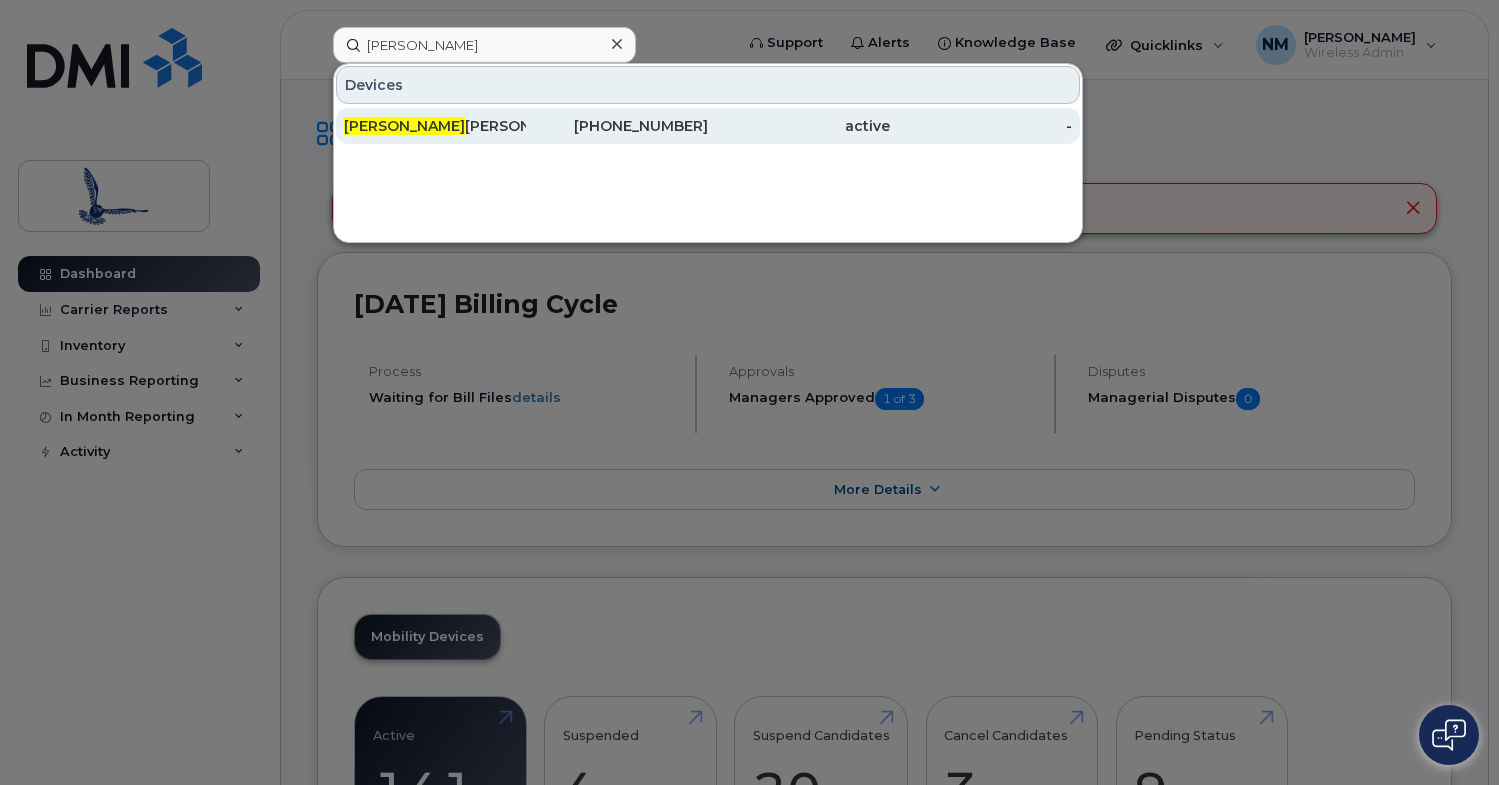 click on "active" 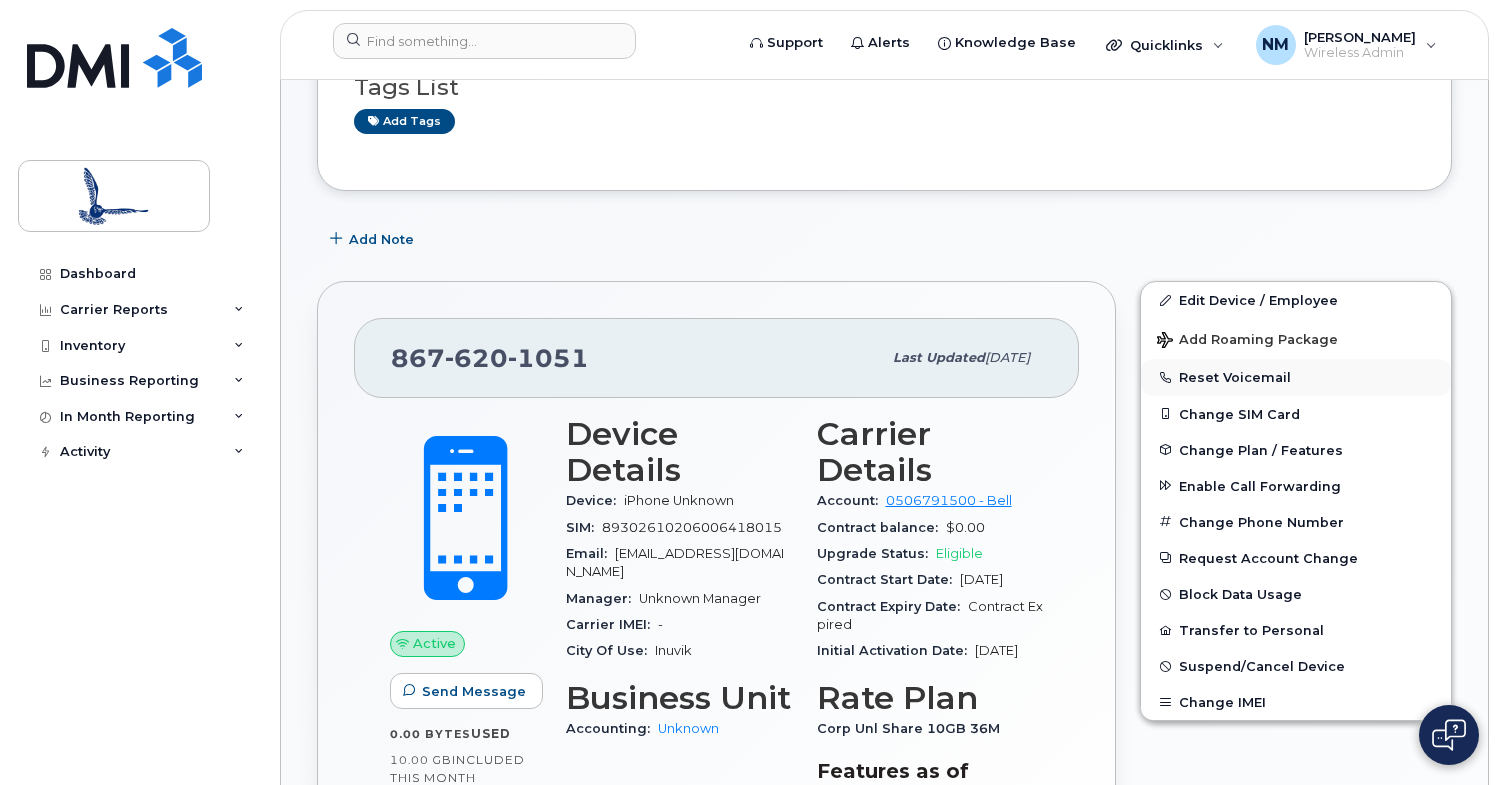 scroll, scrollTop: 300, scrollLeft: 0, axis: vertical 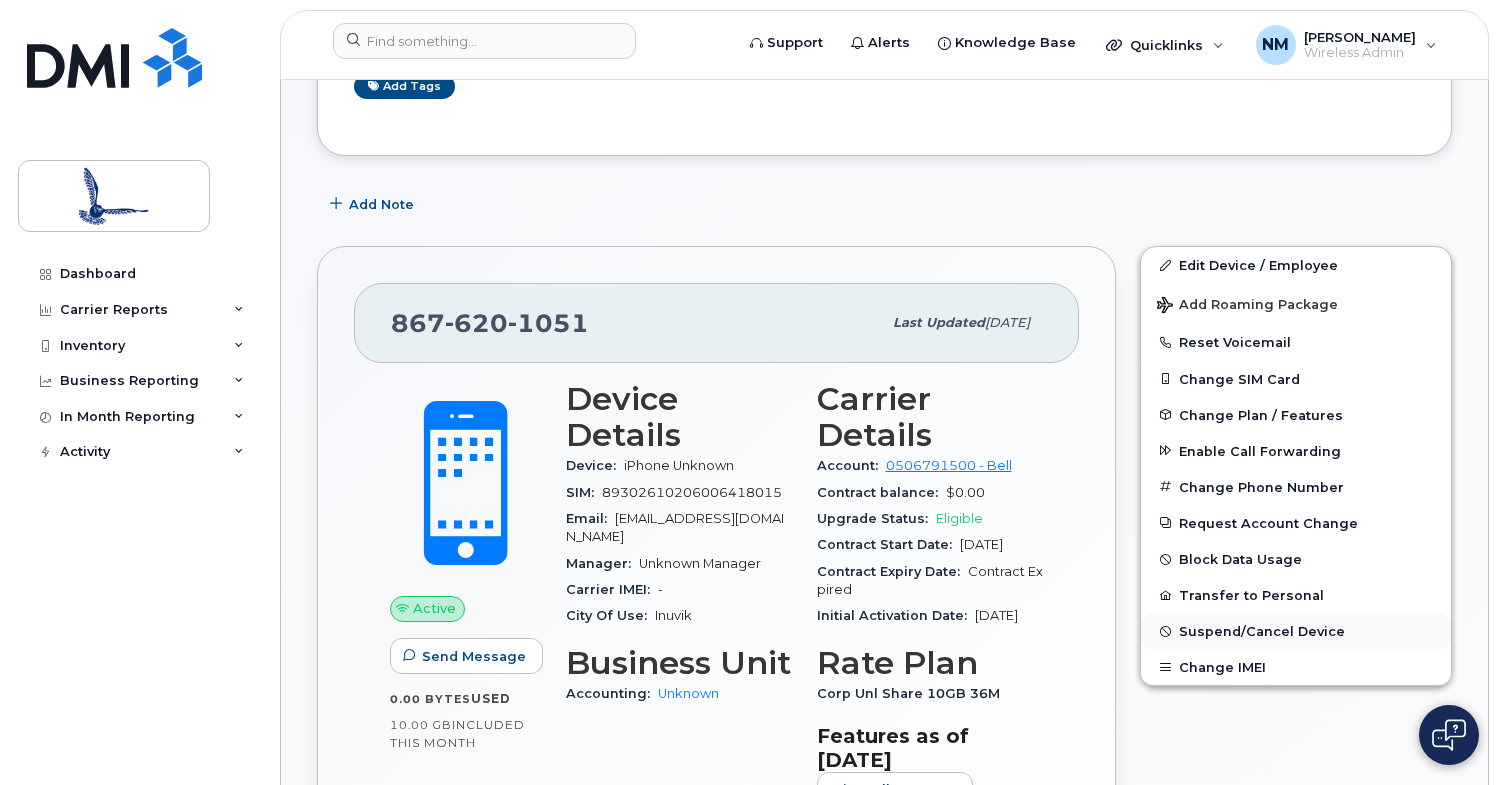 click on "Suspend/Cancel Device" 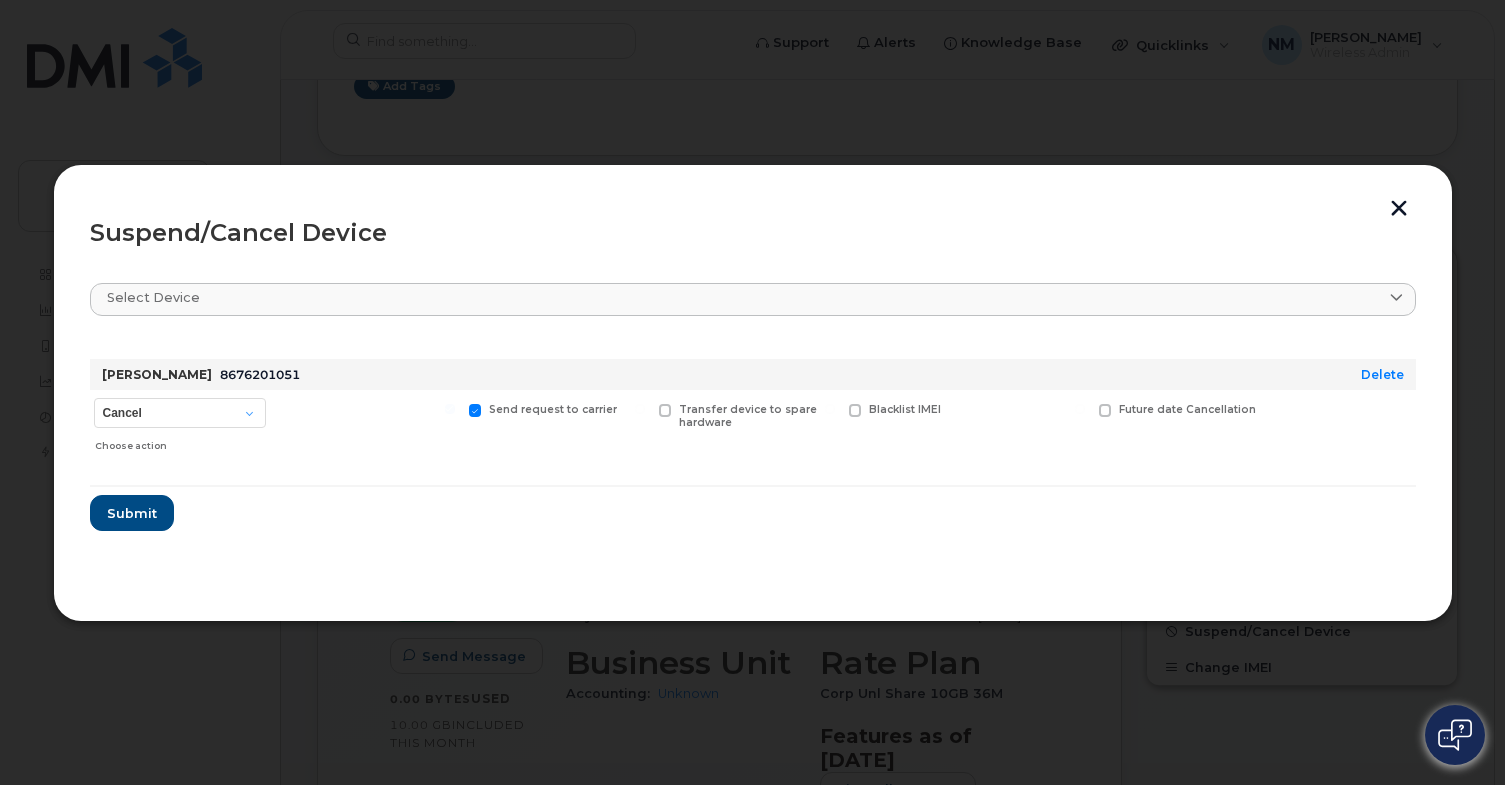 click 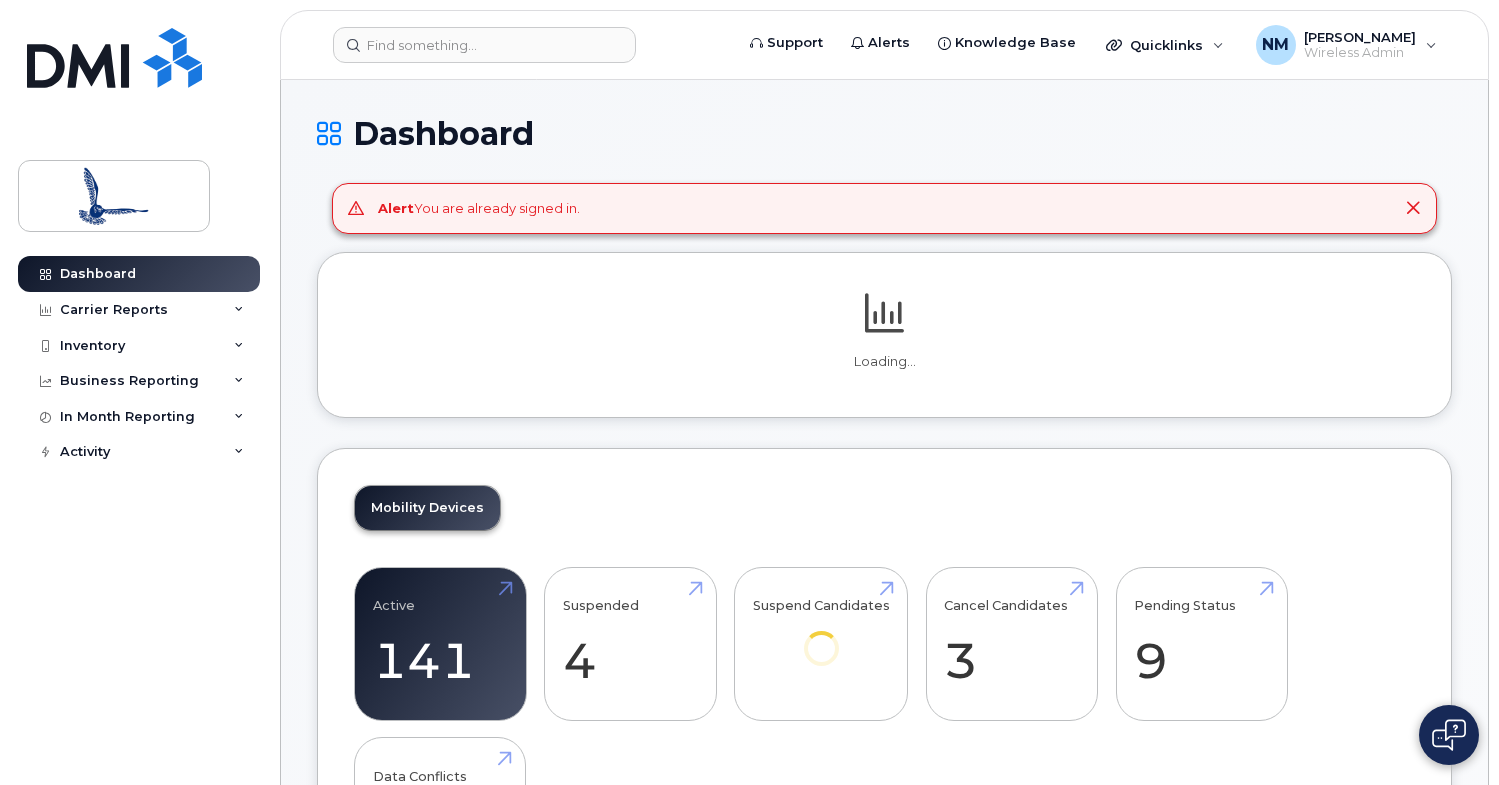 scroll, scrollTop: 0, scrollLeft: 0, axis: both 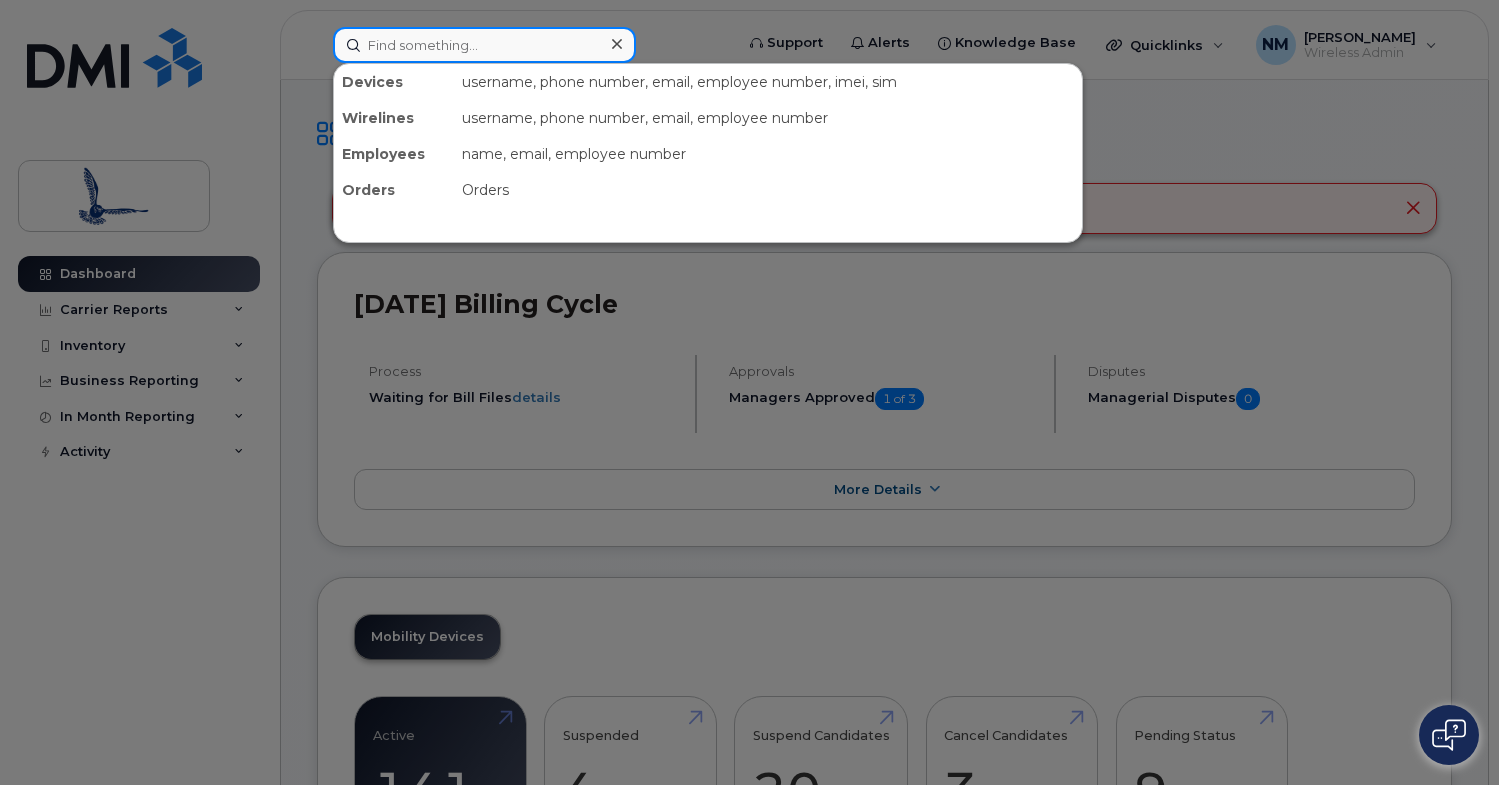 click 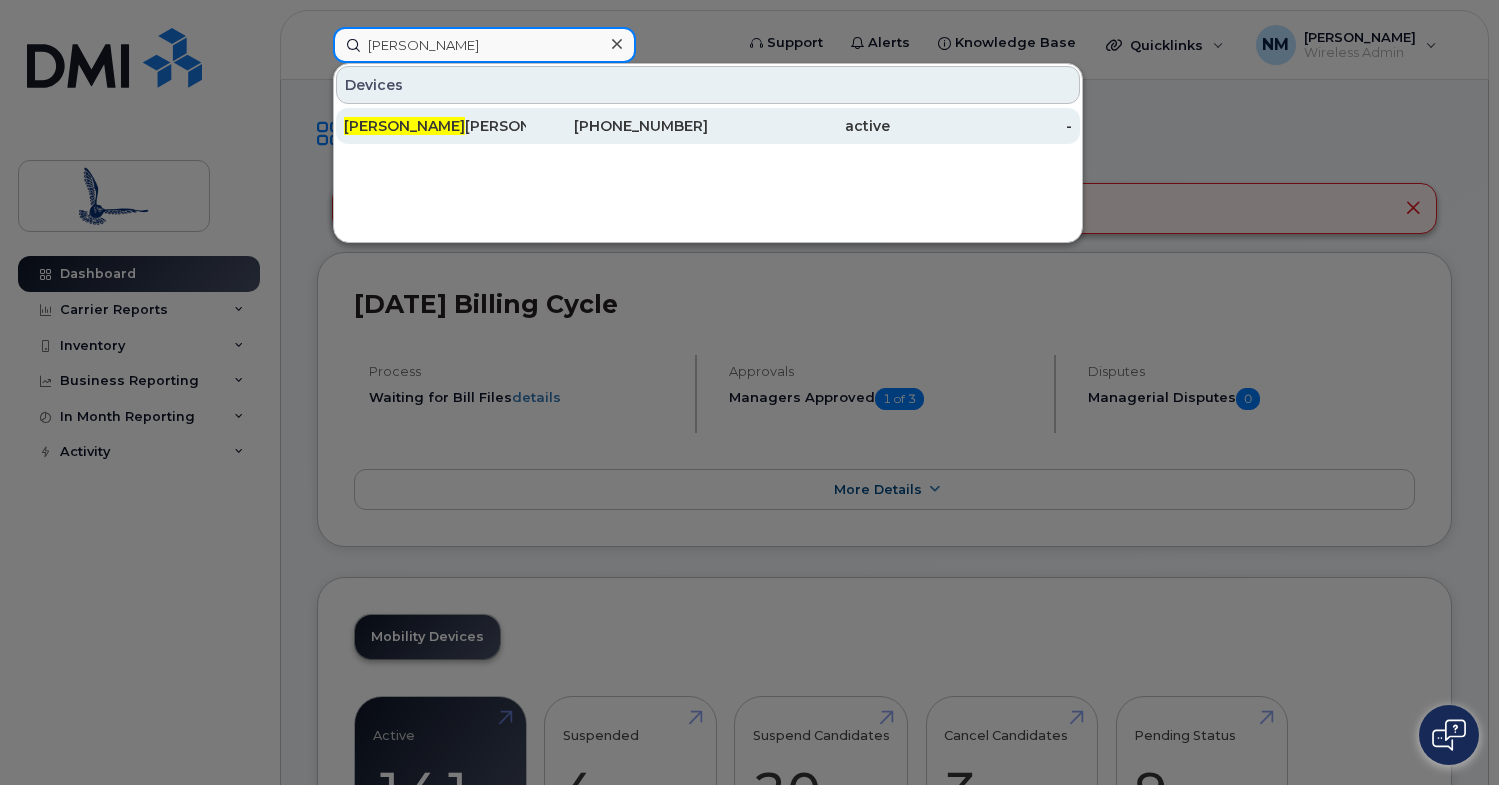 type on "dustin" 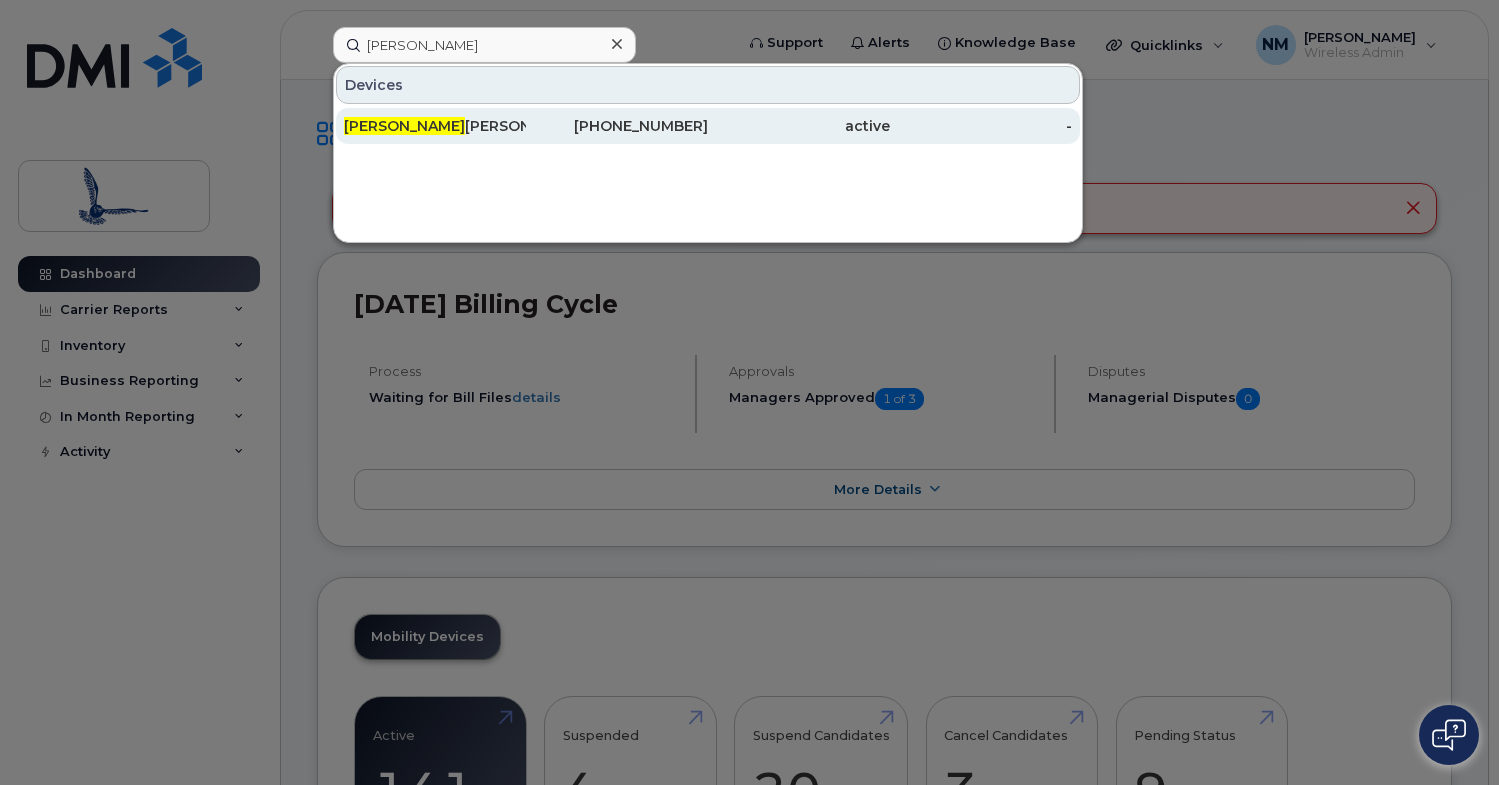 click on "Dustin  Edwards" 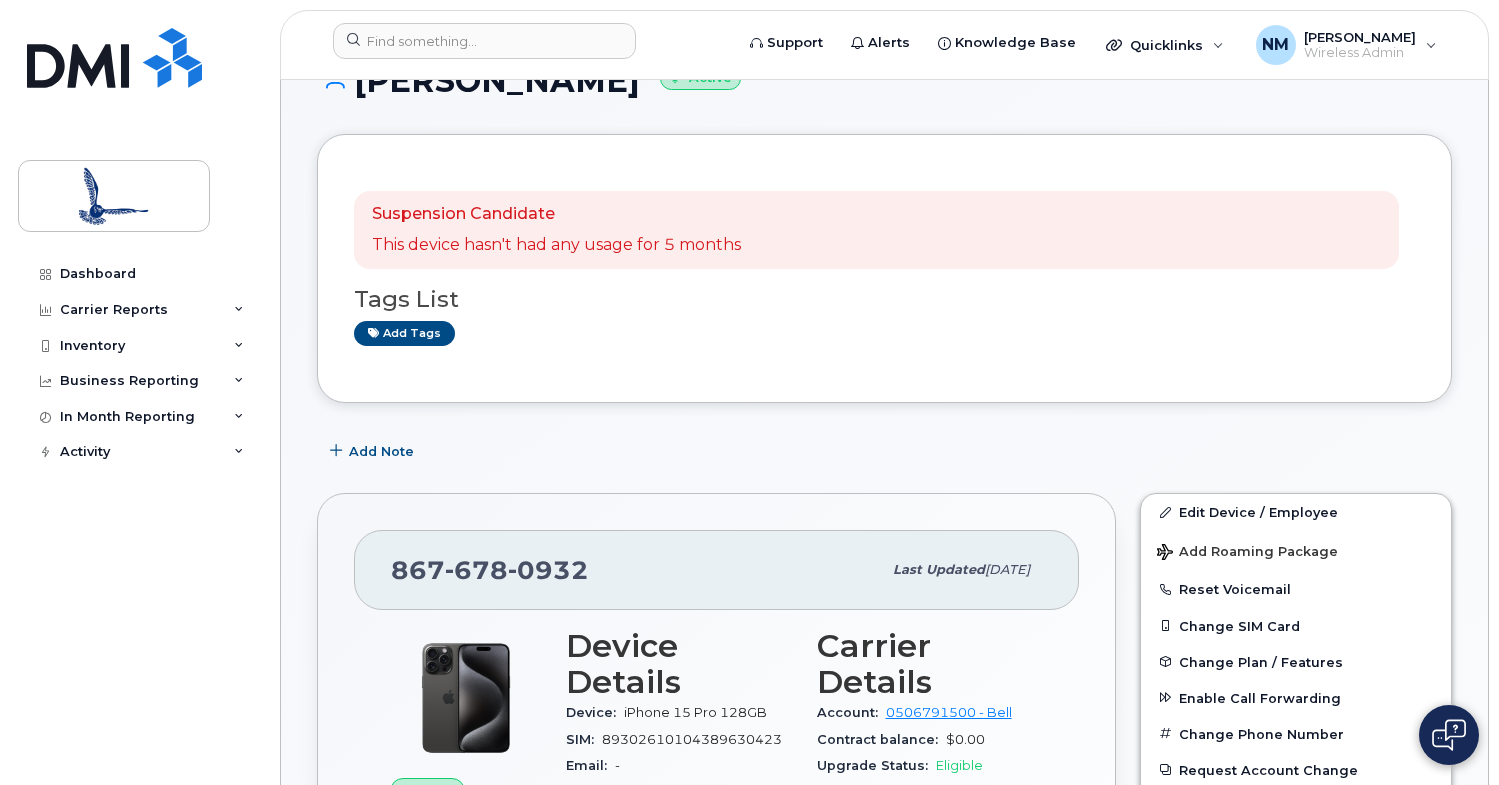scroll, scrollTop: 0, scrollLeft: 0, axis: both 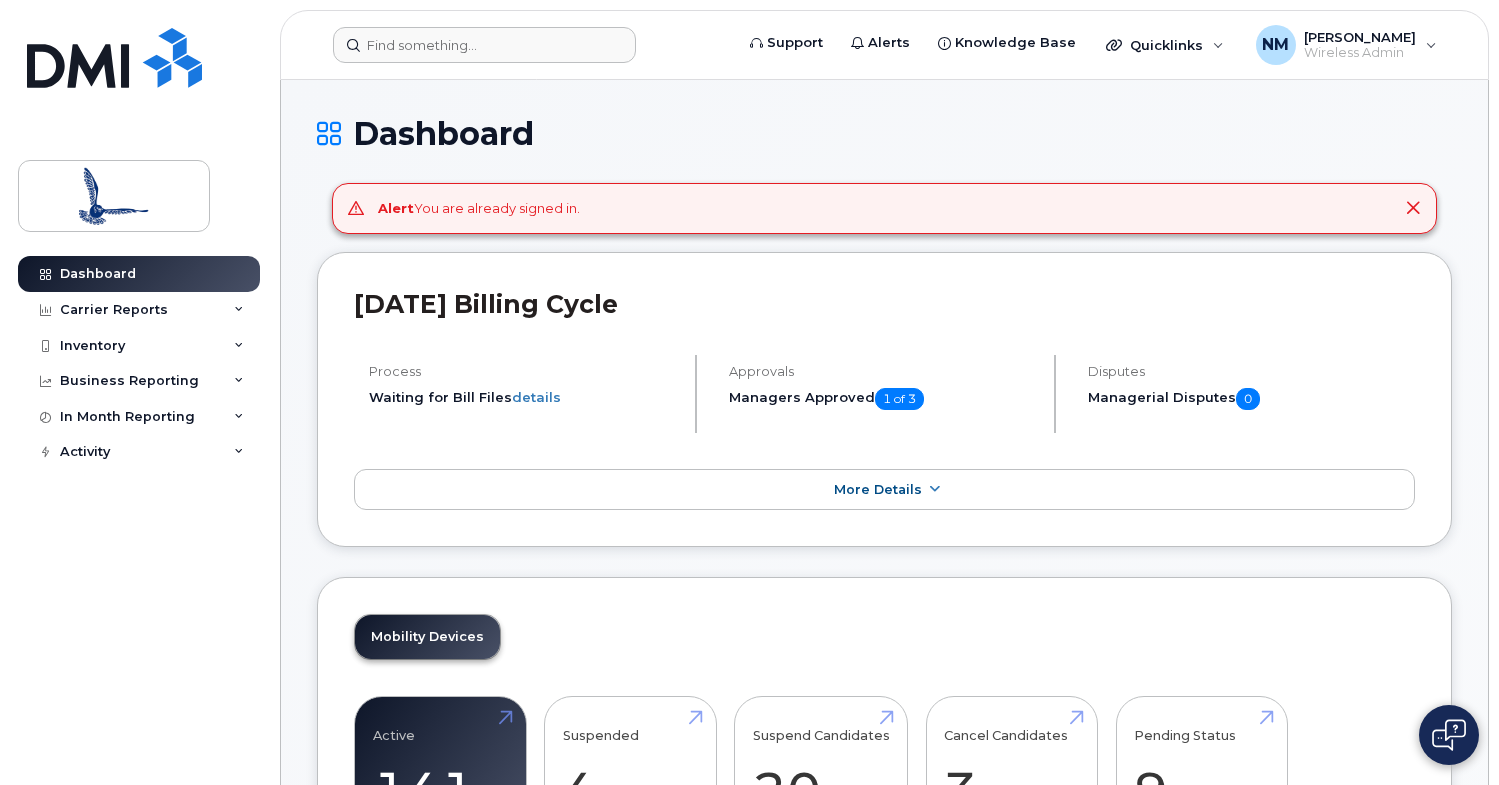 drag, startPoint x: 521, startPoint y: 26, endPoint x: 513, endPoint y: 36, distance: 12.806249 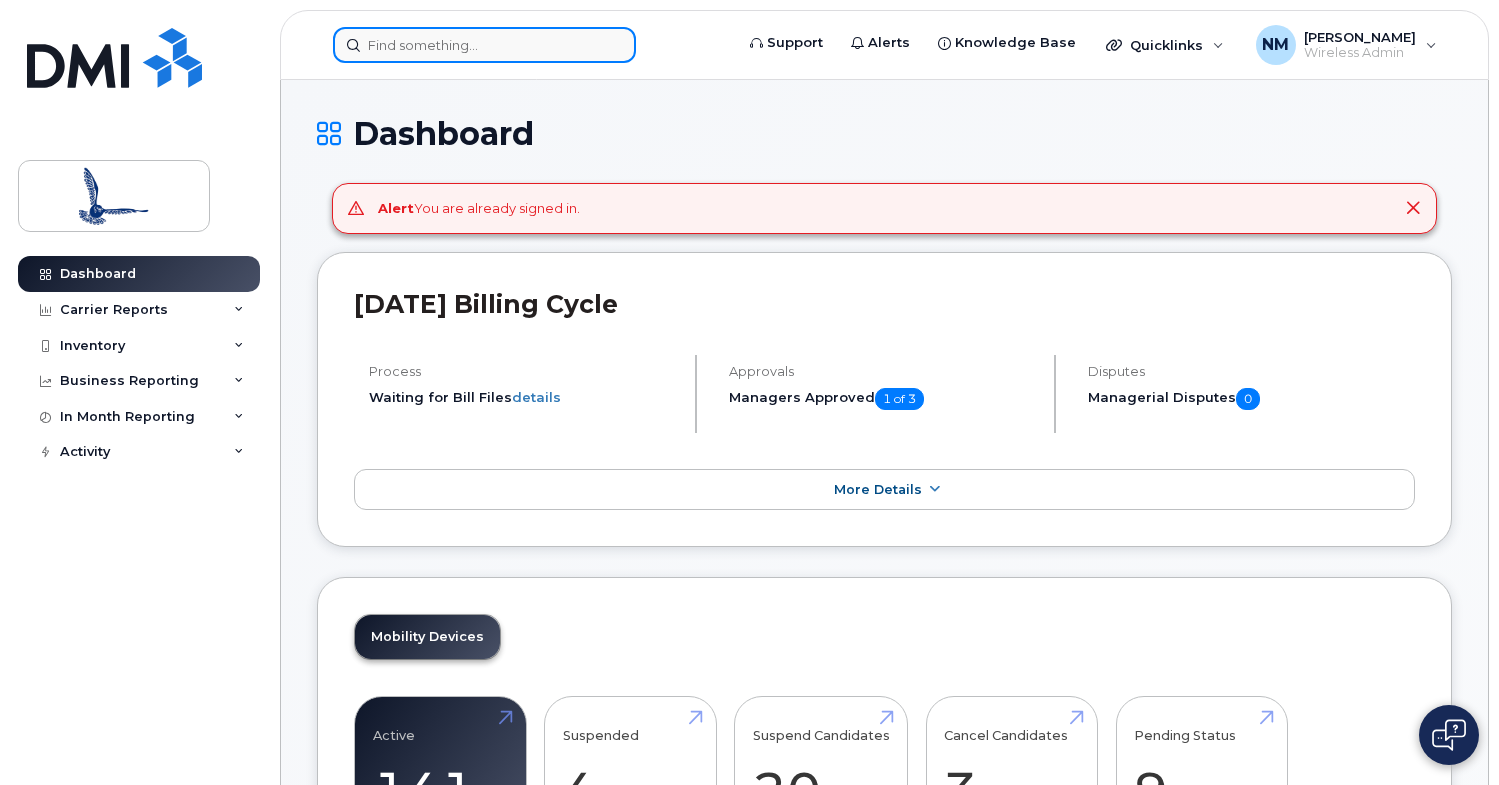 click 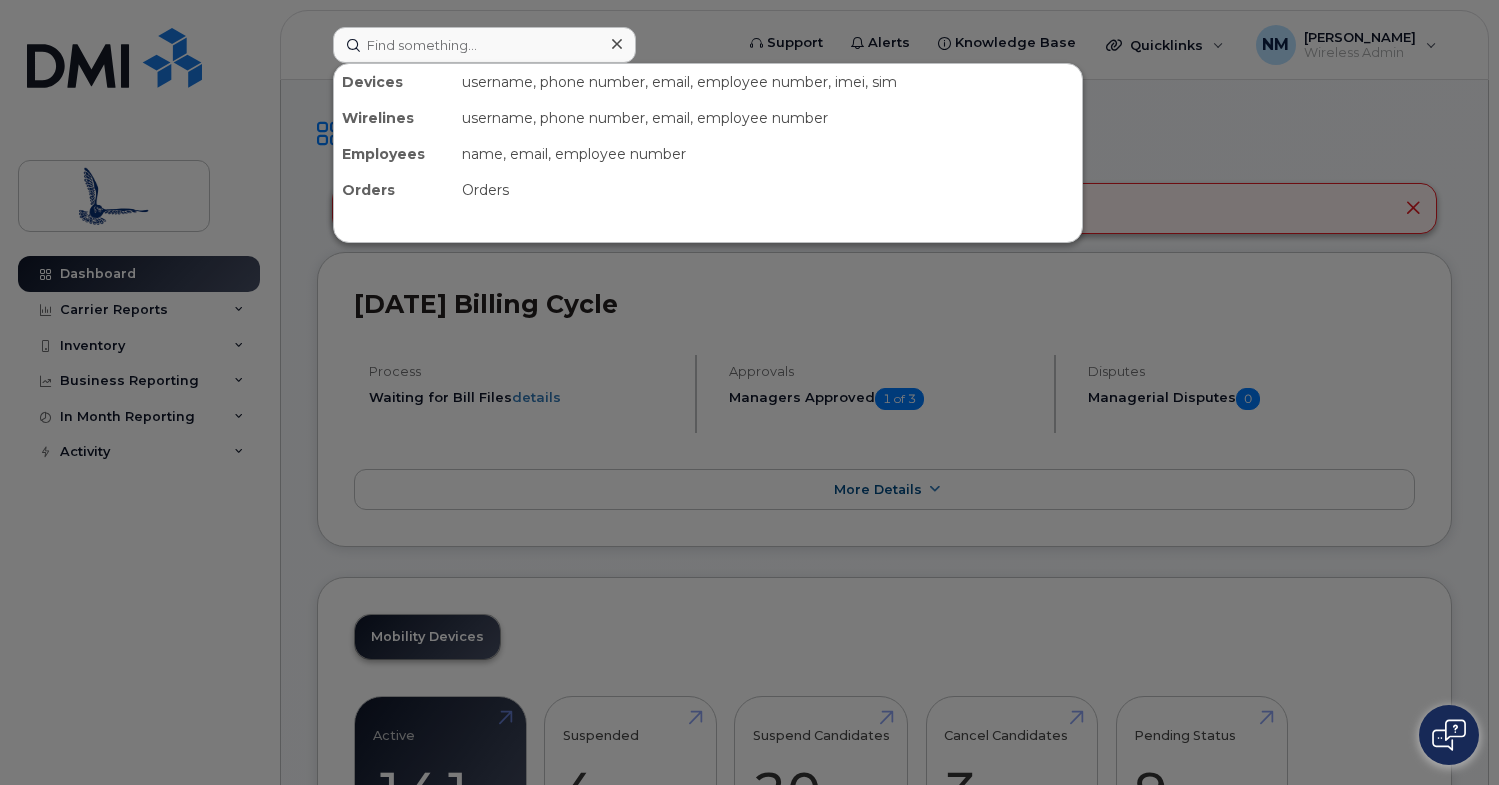 click 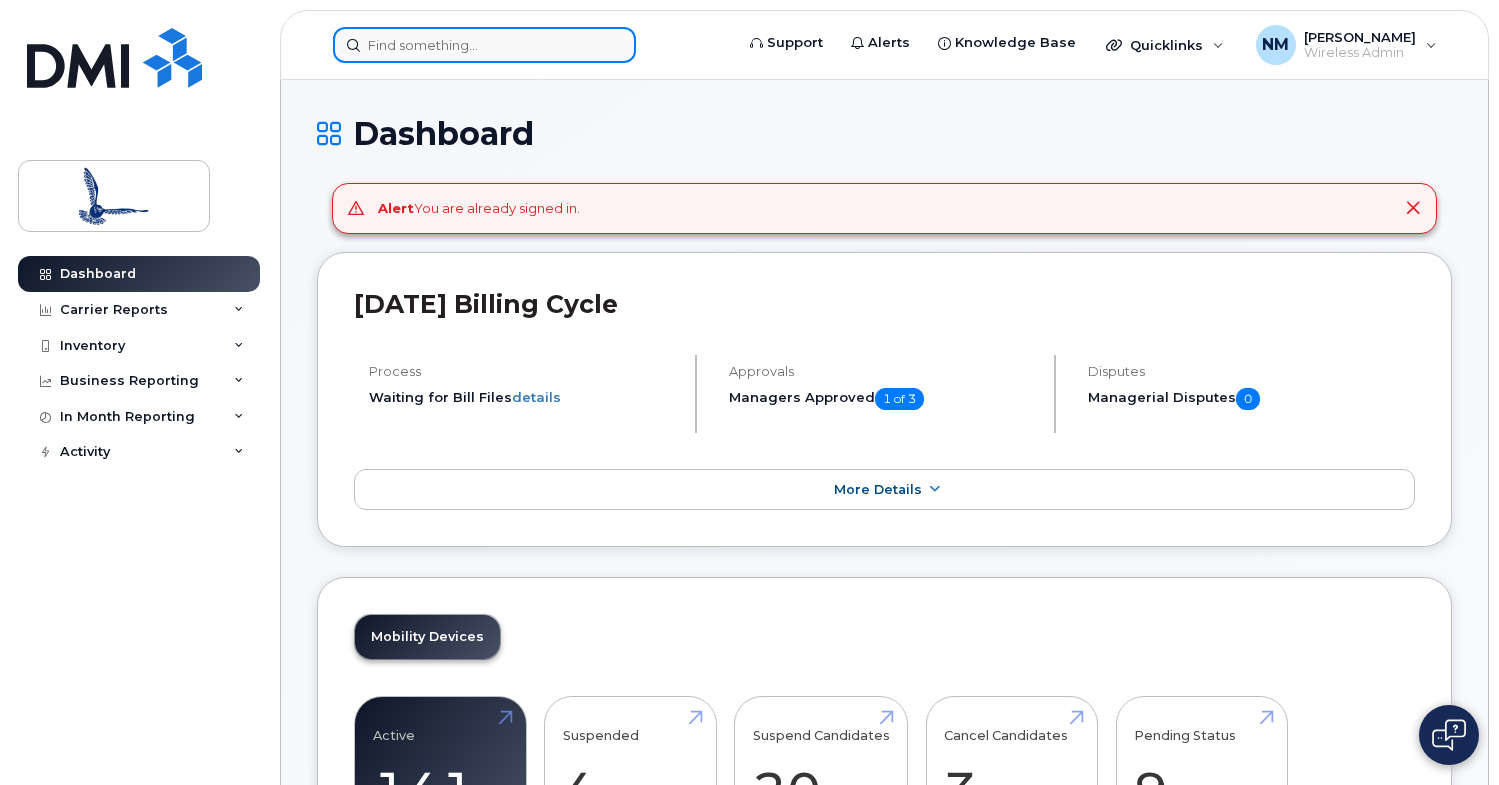 click 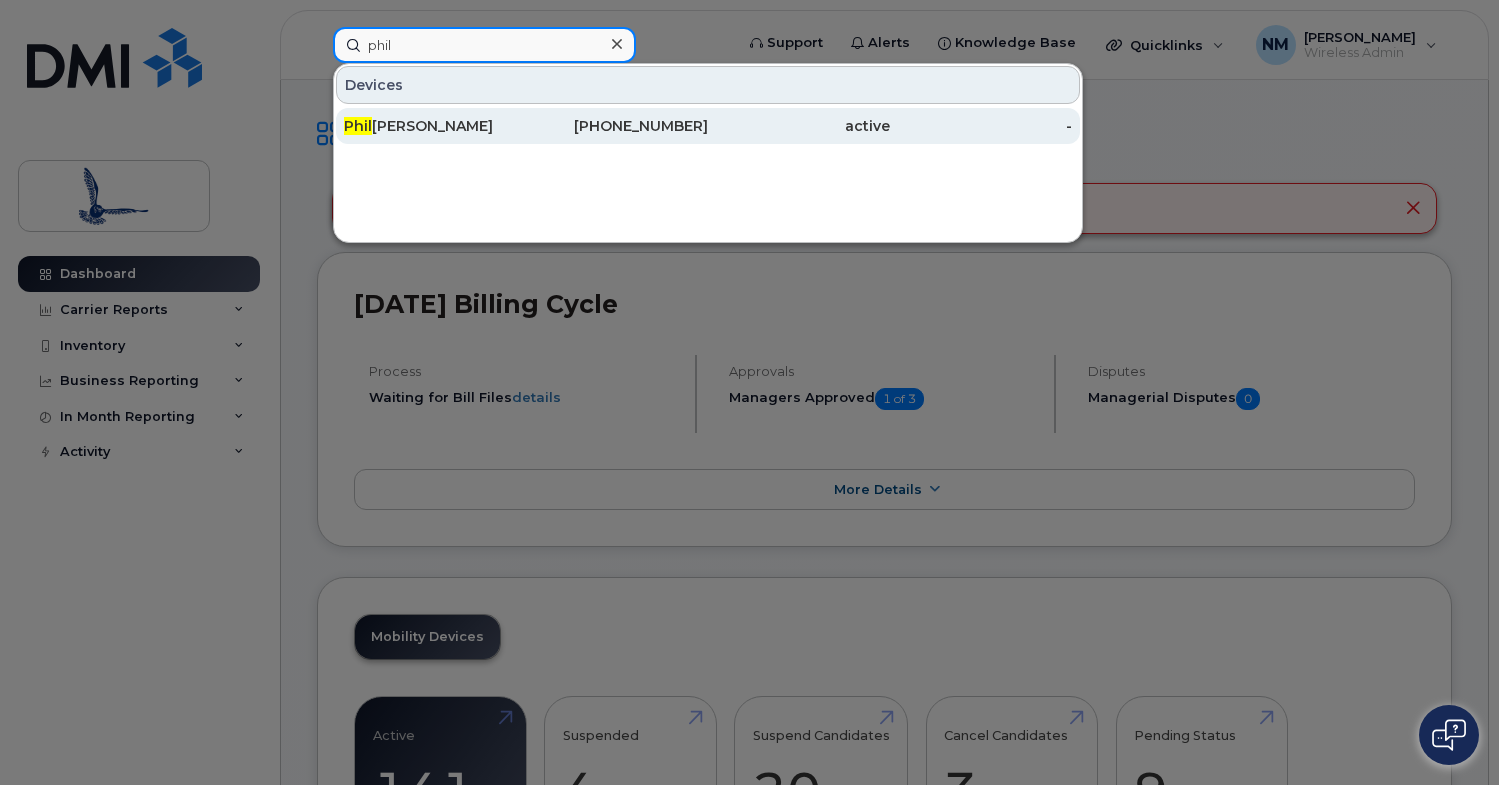 type on "phil" 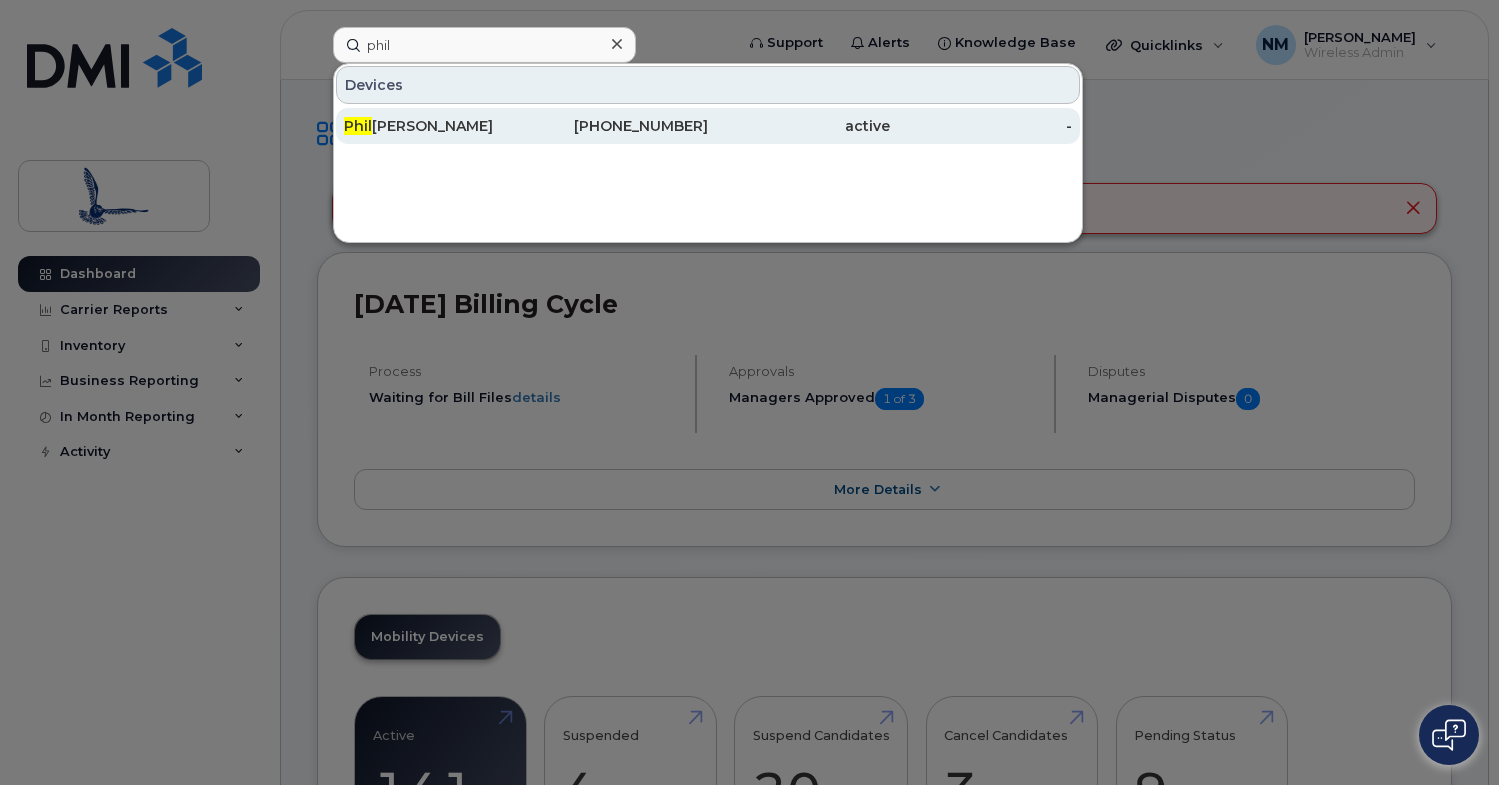 click on "active" 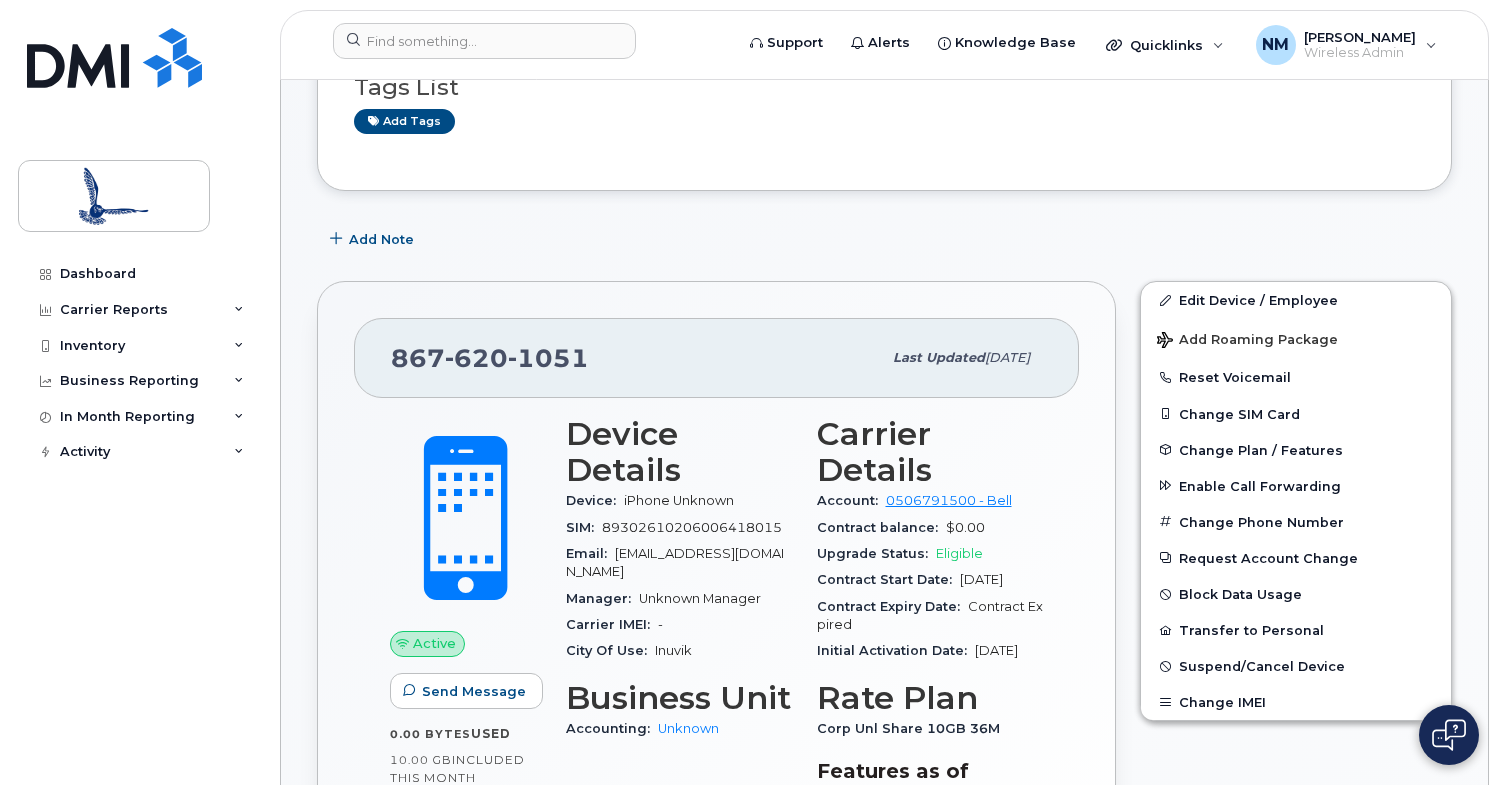 scroll, scrollTop: 300, scrollLeft: 0, axis: vertical 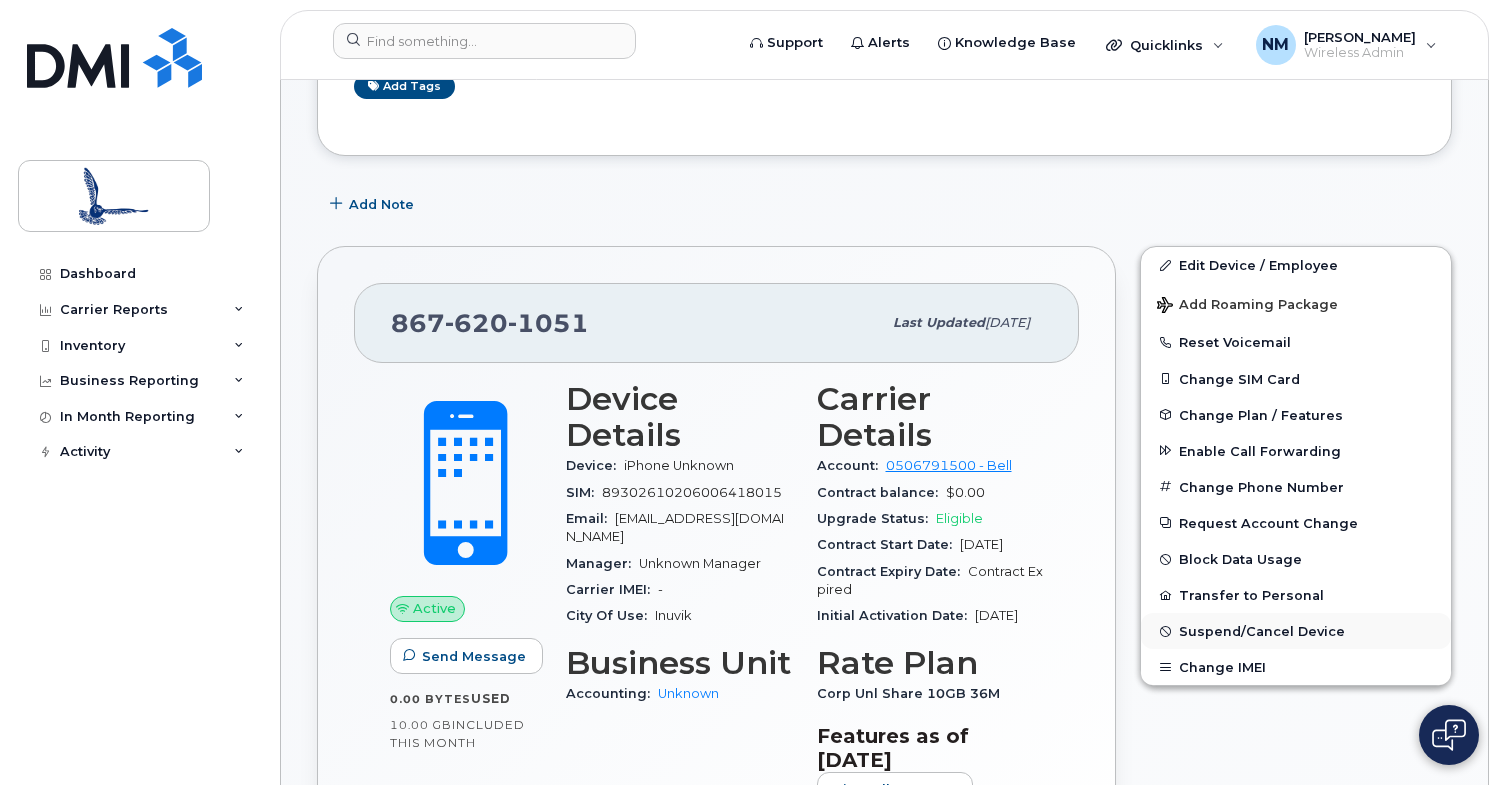 click on "Suspend/Cancel Device" 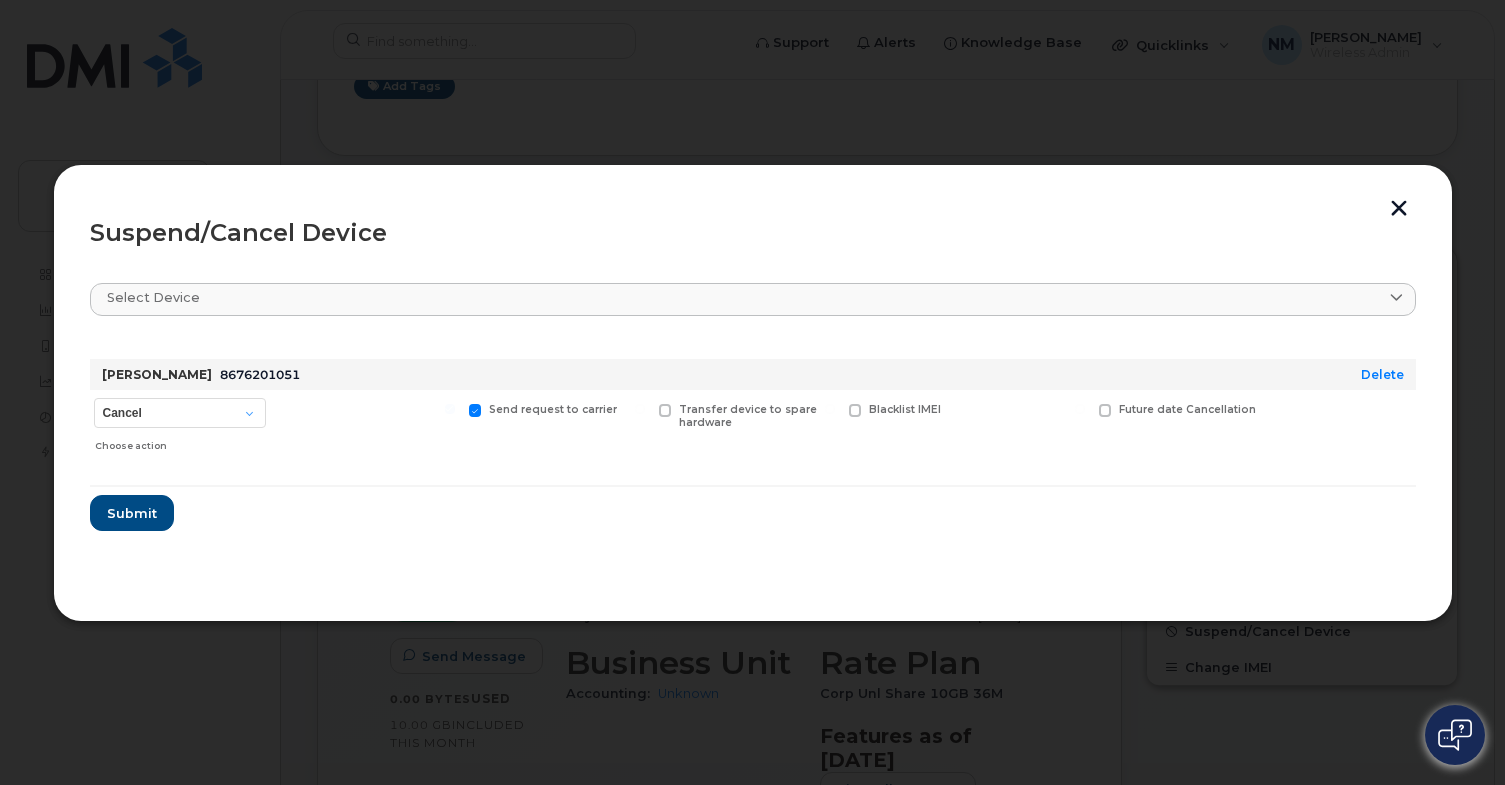 click 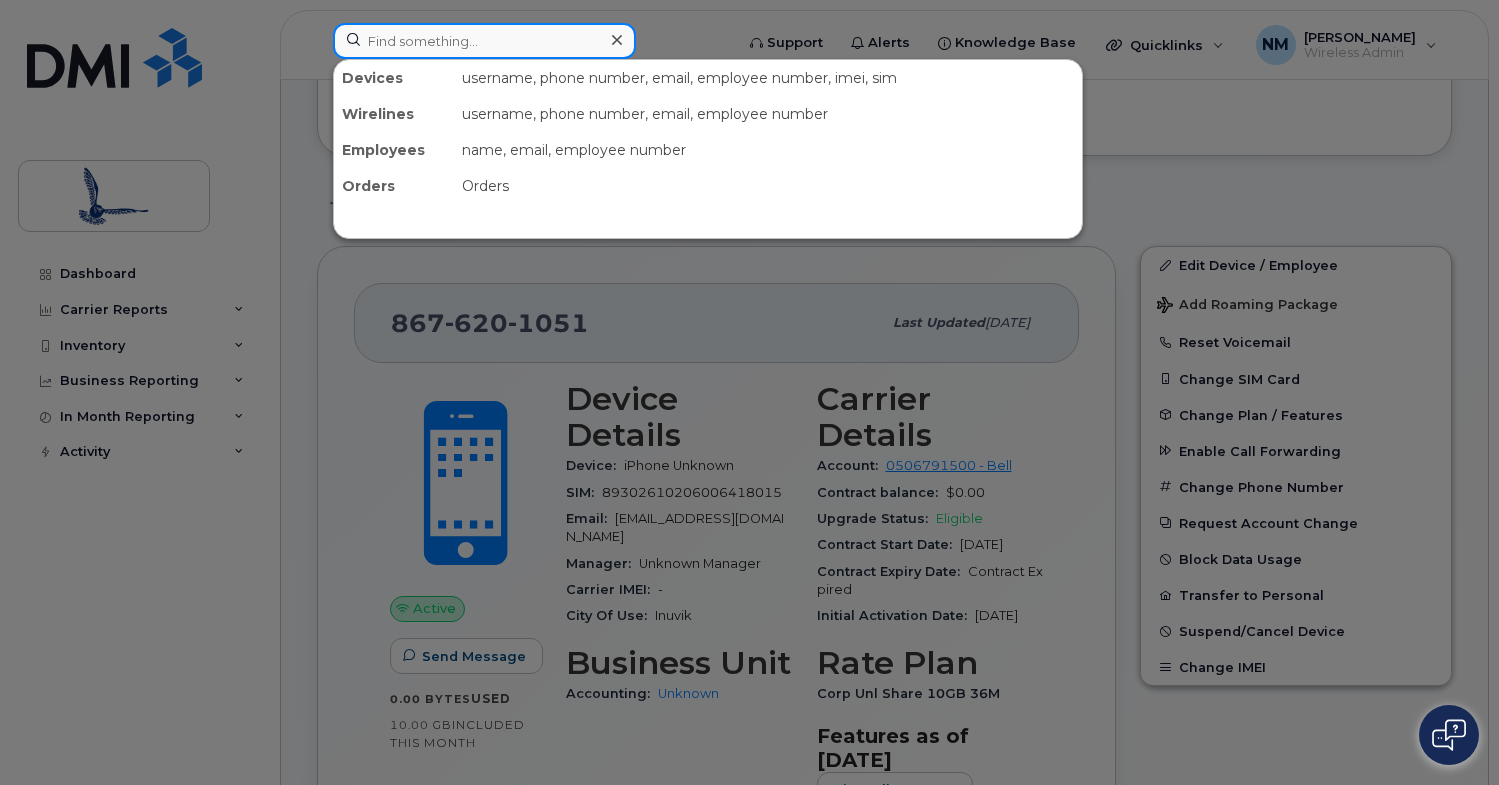 click 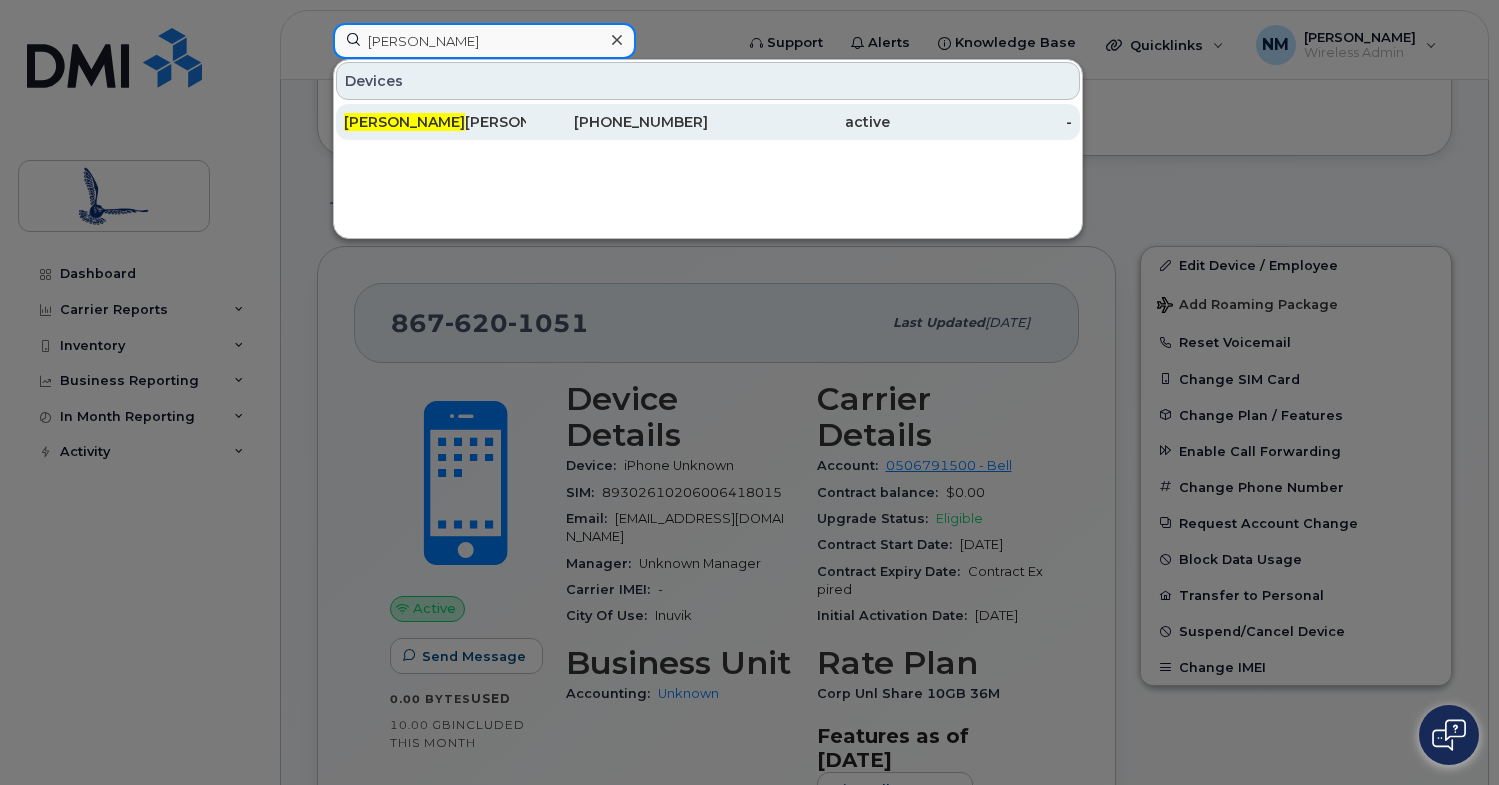 type on "dustin" 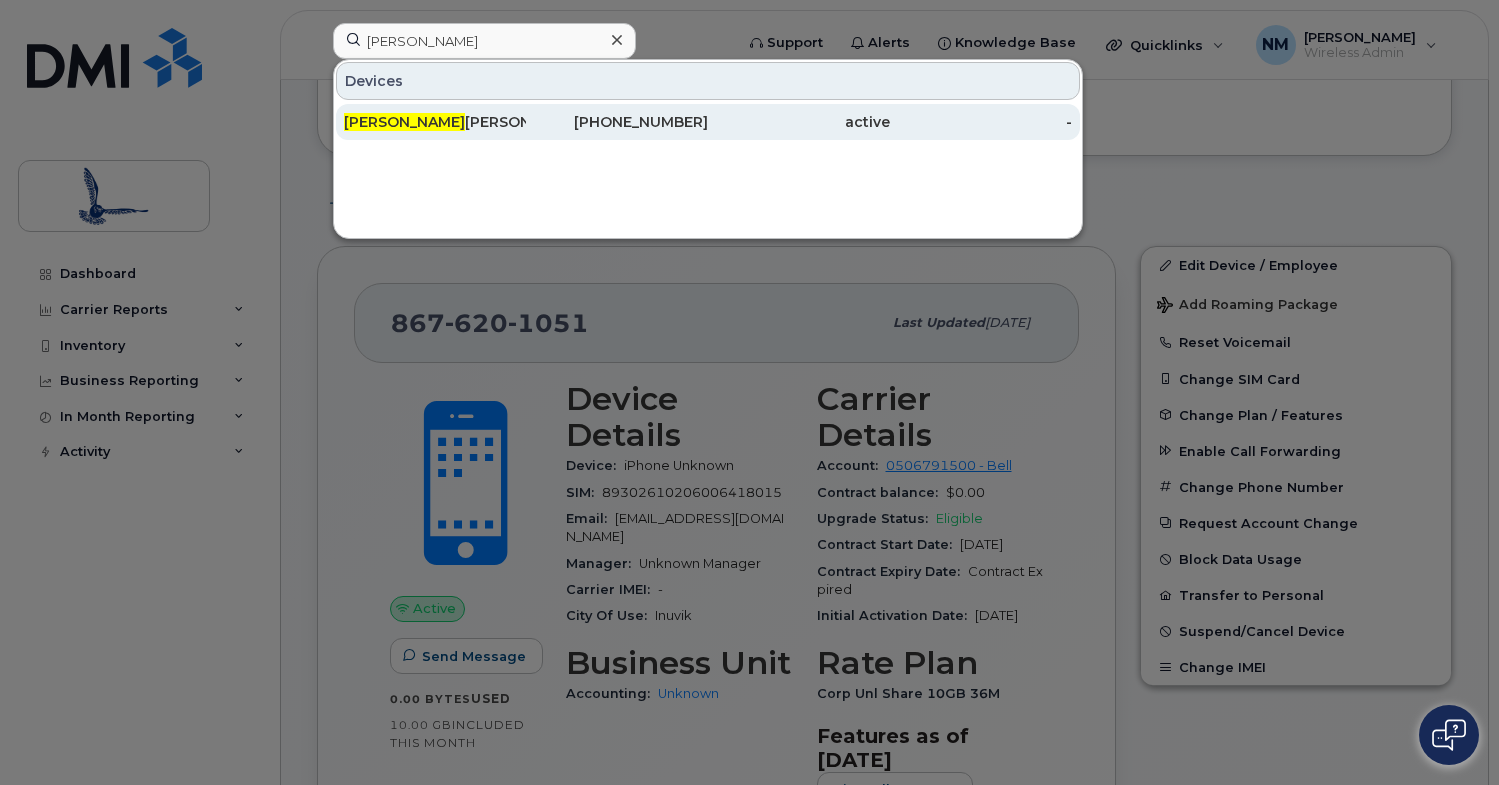 click on "867-678-0932" 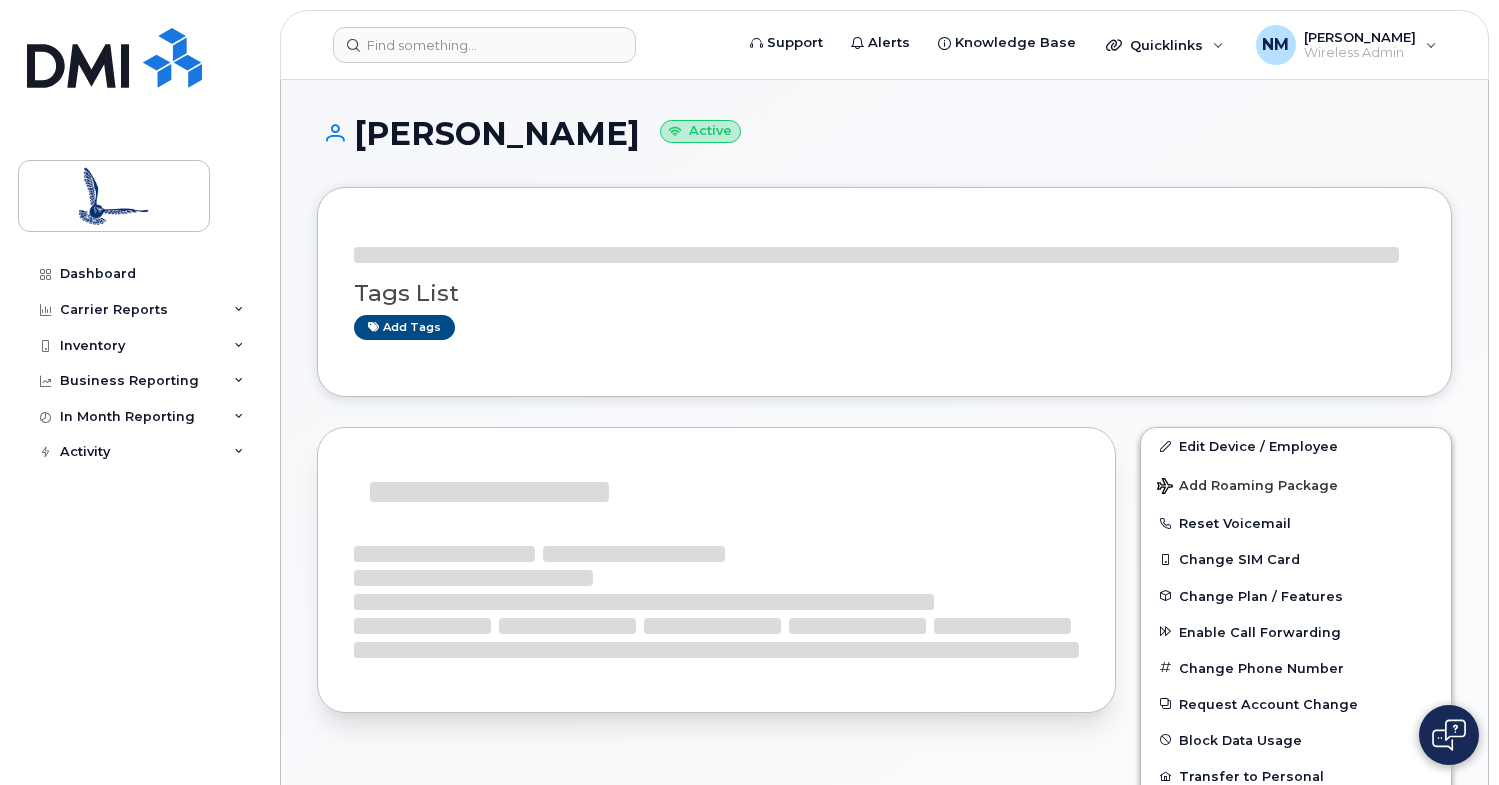 scroll, scrollTop: 0, scrollLeft: 0, axis: both 